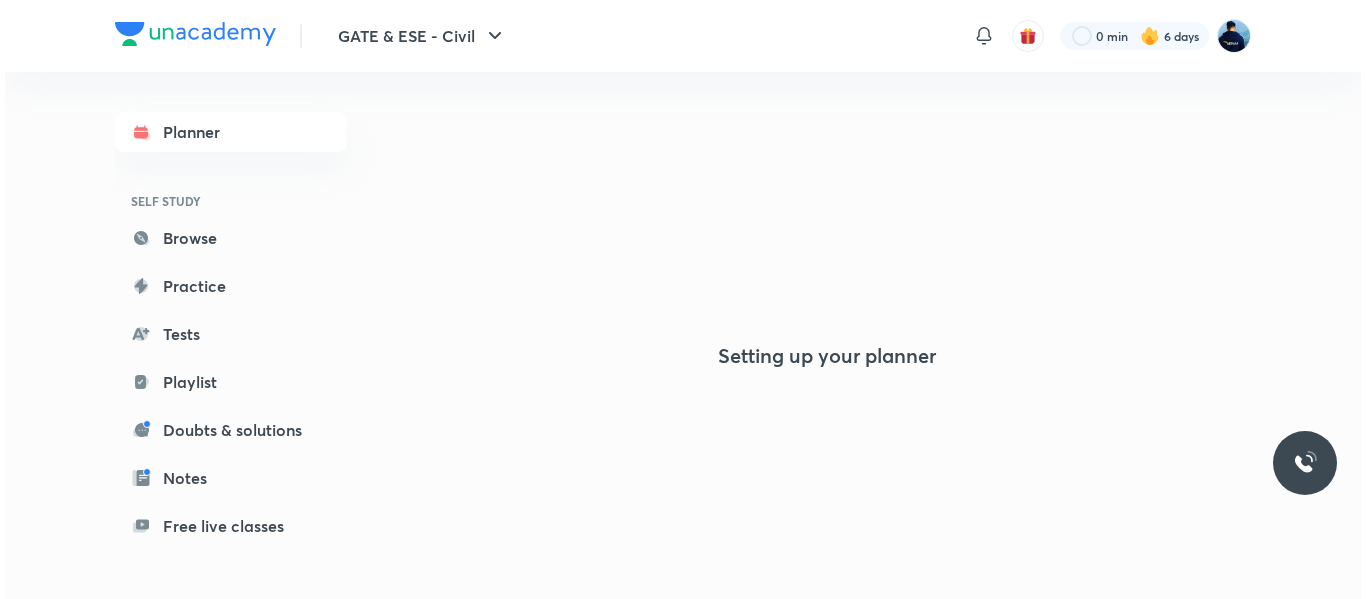 scroll, scrollTop: 0, scrollLeft: 0, axis: both 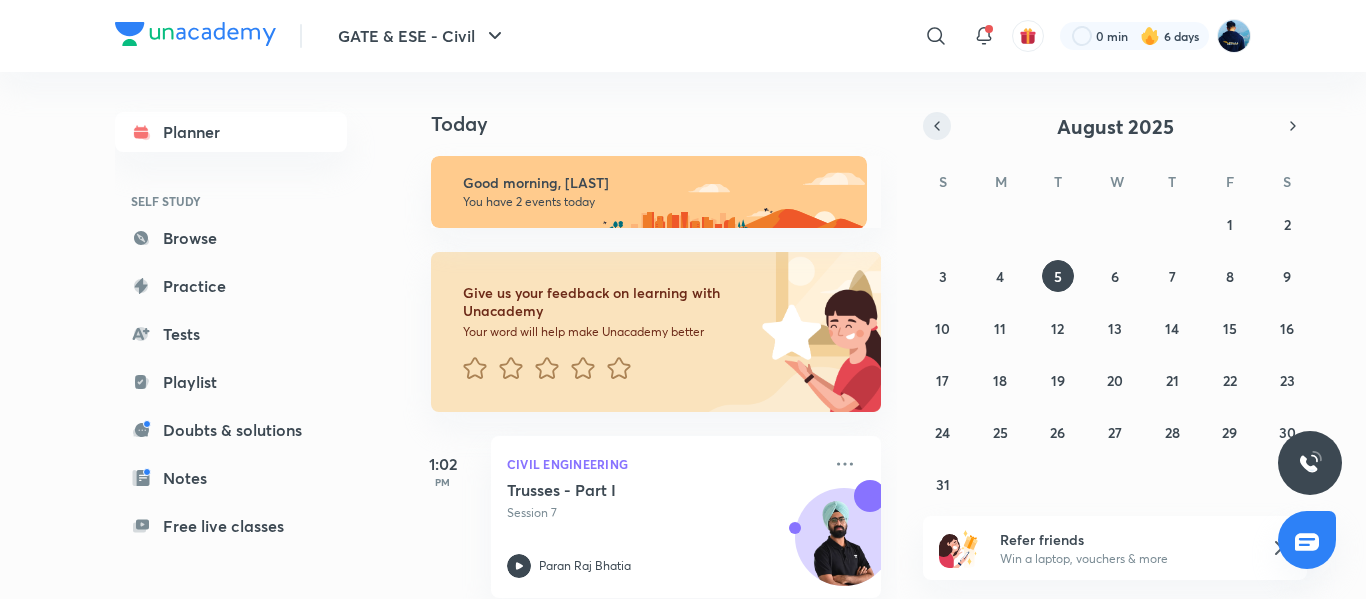click 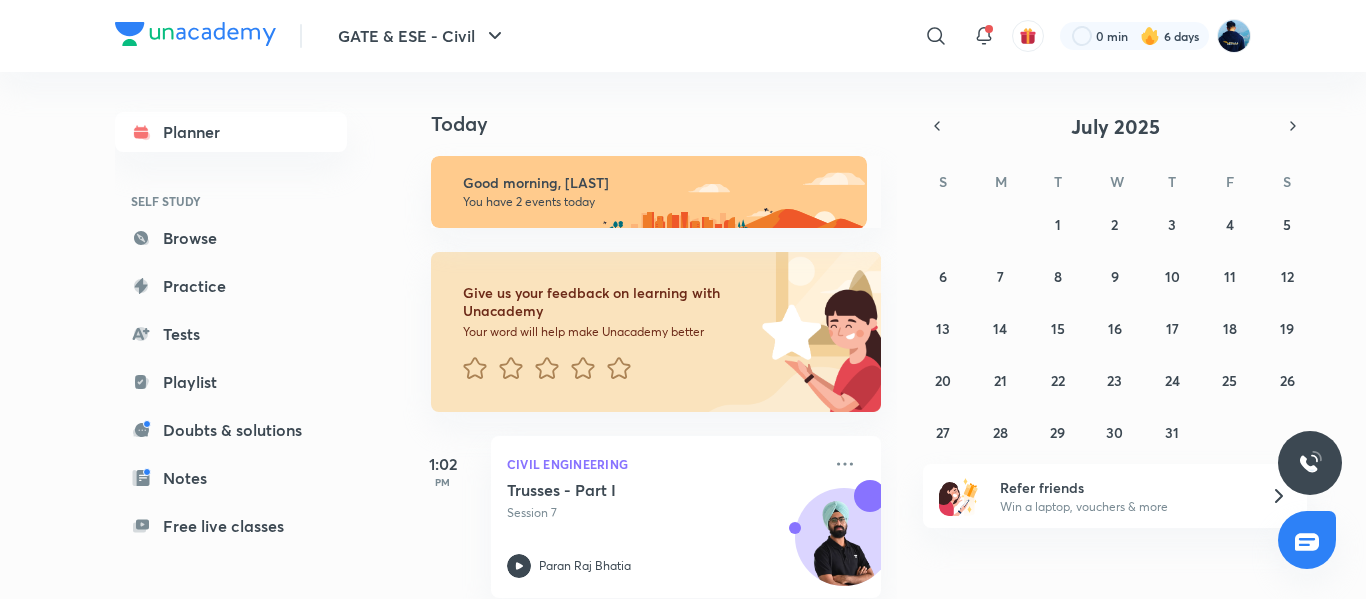 click on "Today Good morning, [LAST] You have 2 events today Give us your feedback on learning with Unacademy Your word will help make Unacademy better 1:02 PM Civil Engineering Trusses - Part I Session 7 [FIRST] [LAST] 7:17 PM Environmental Science and Engineering Environmental Engineering - VI Session 6 Dr. [LAST]" at bounding box center (882, 335) 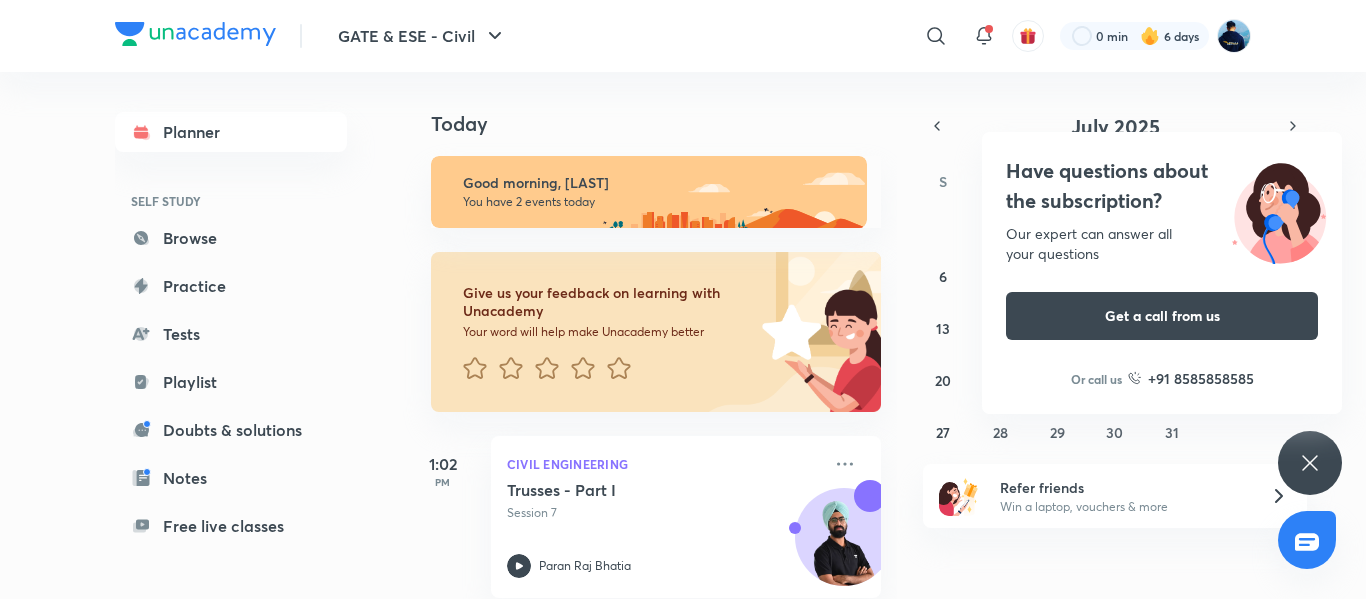 click 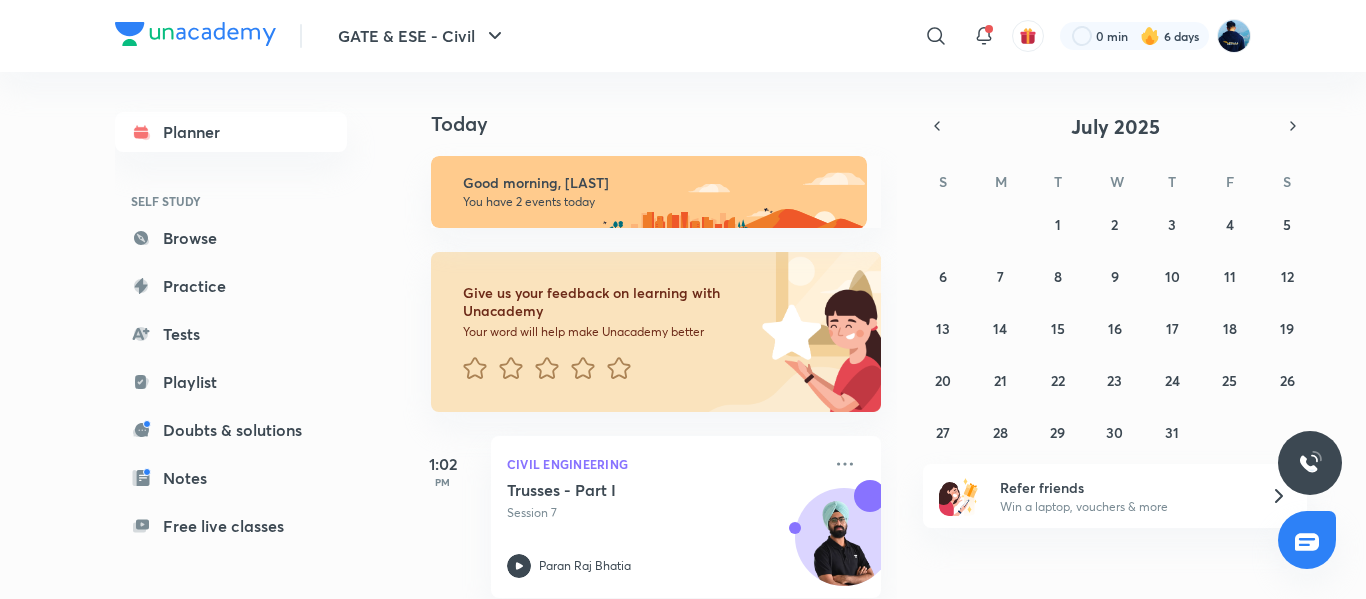 click at bounding box center [1310, 463] 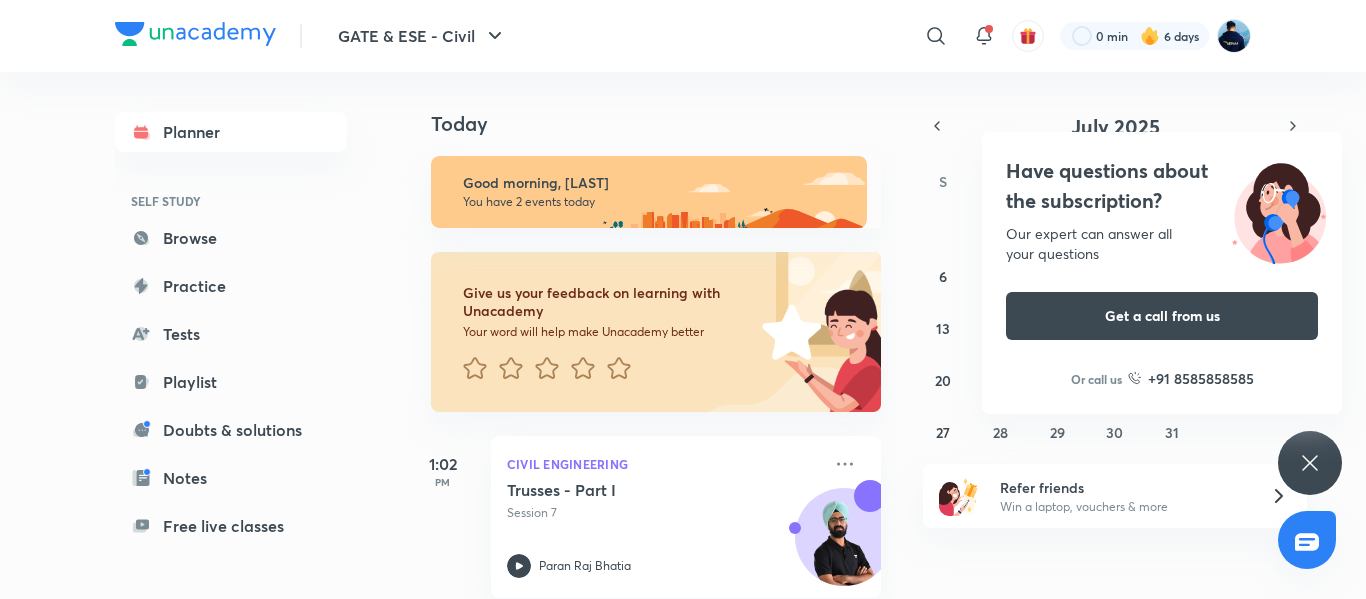 click on "Have questions about the subscription? Our expert can answer all your questions Get a call from us Or call us +91 8585858585" at bounding box center [1310, 463] 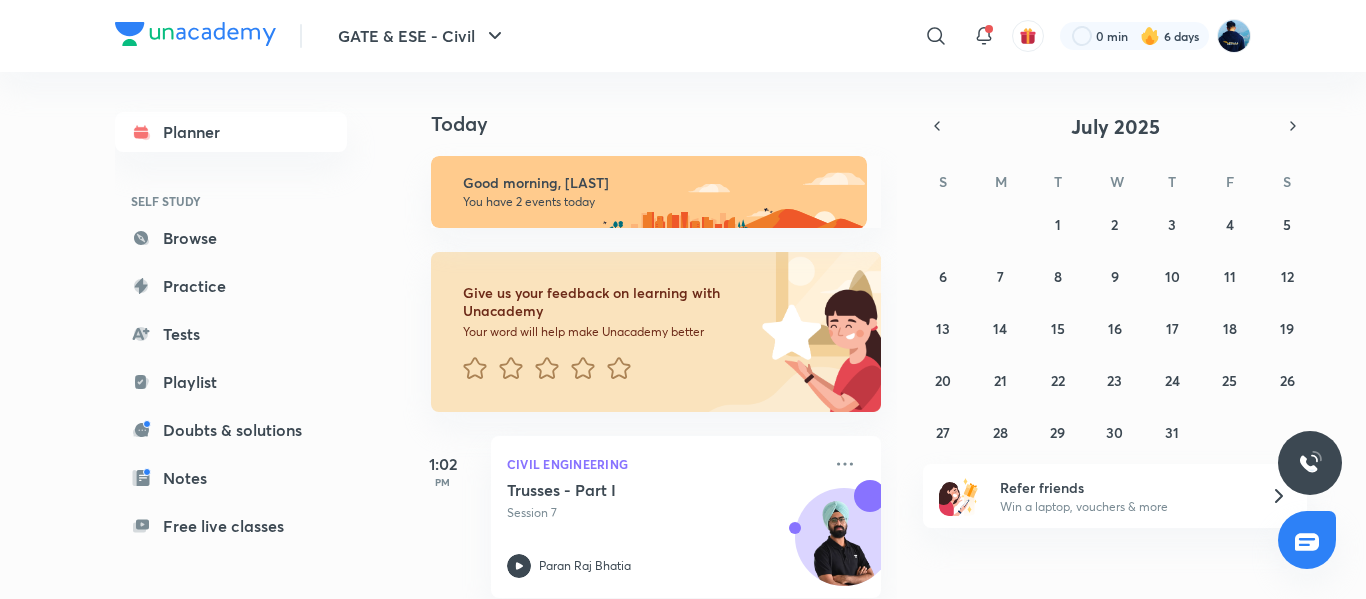 click 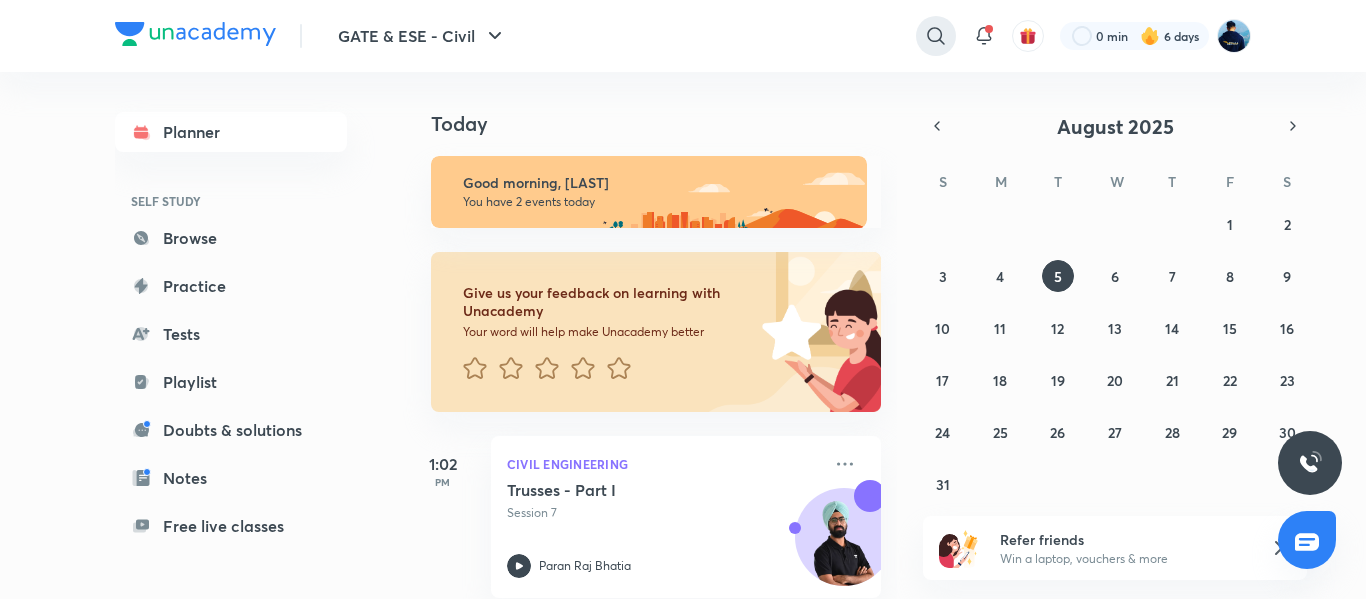click at bounding box center (936, 36) 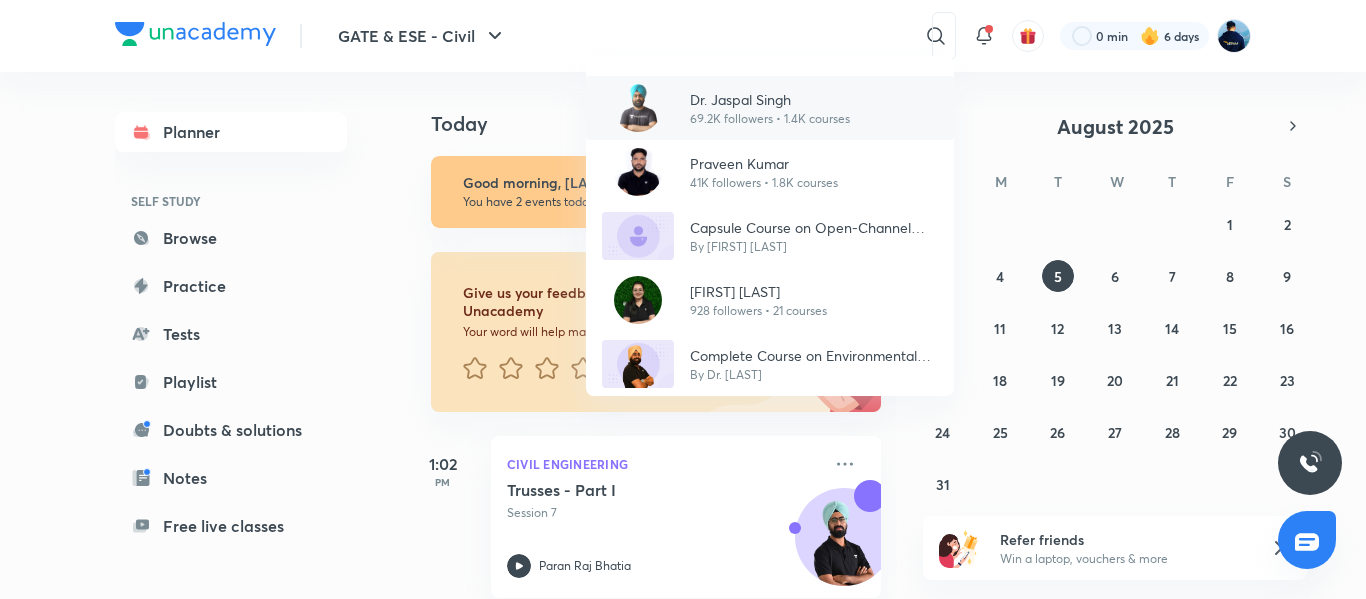 click on "Dr. Jaspal Singh" at bounding box center [770, 99] 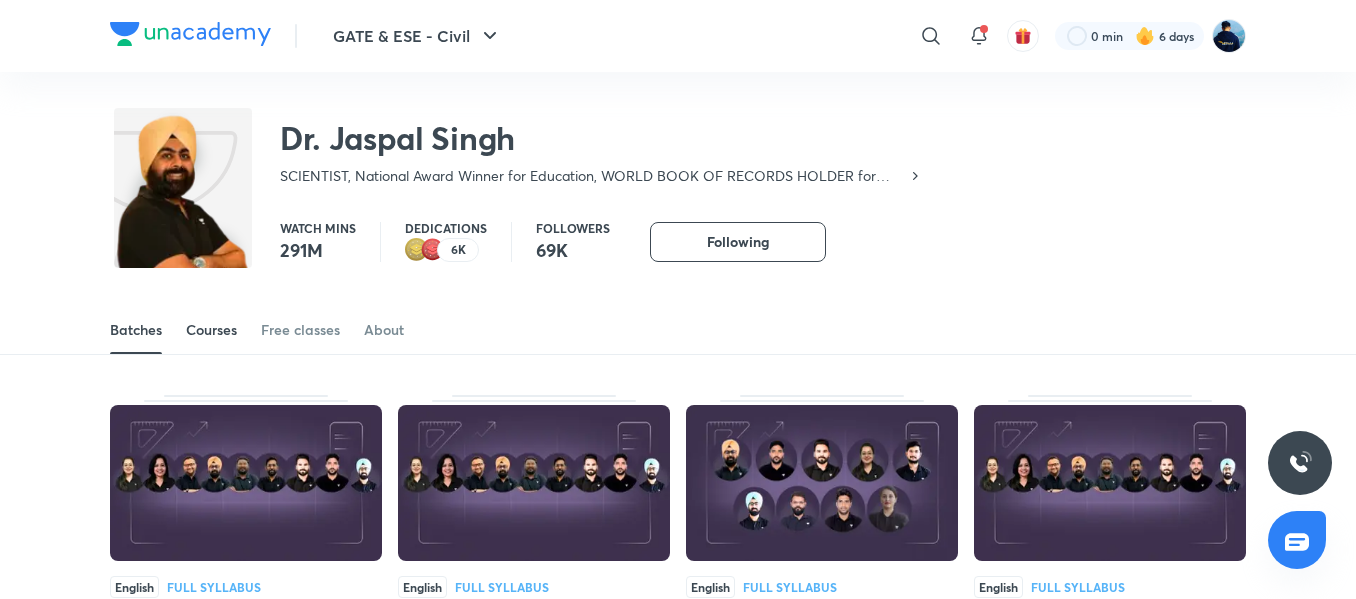 click on "Courses" at bounding box center [211, 330] 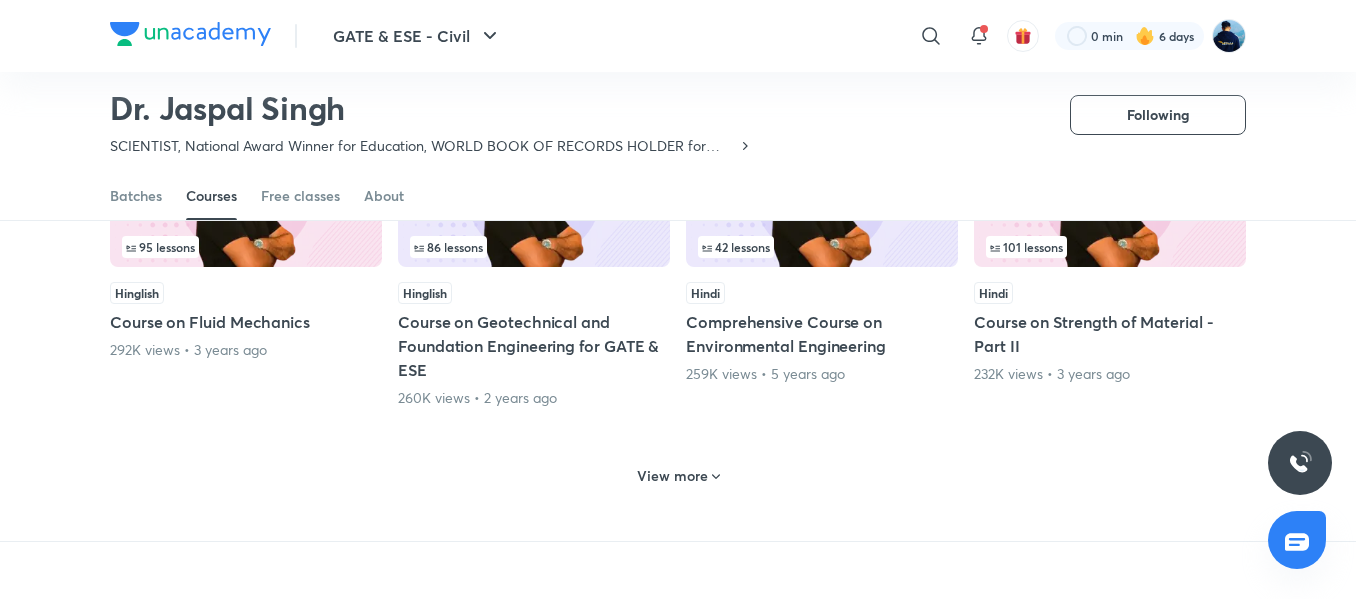 scroll, scrollTop: 958, scrollLeft: 0, axis: vertical 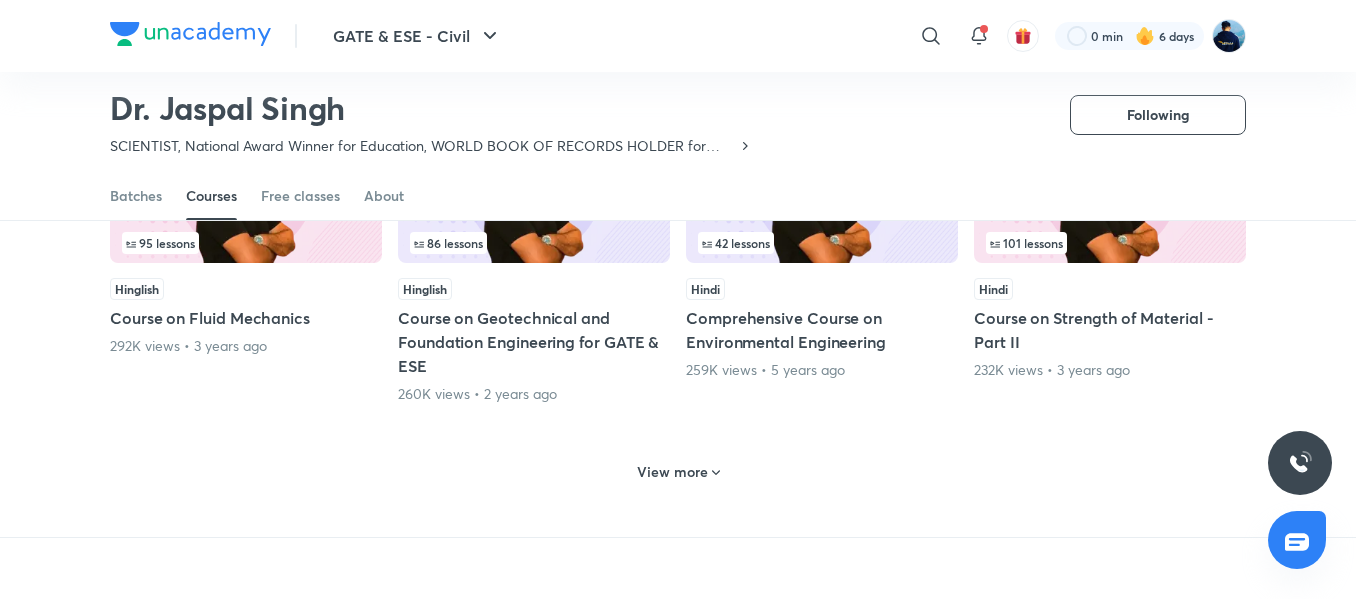 click on "View more" at bounding box center [678, 472] 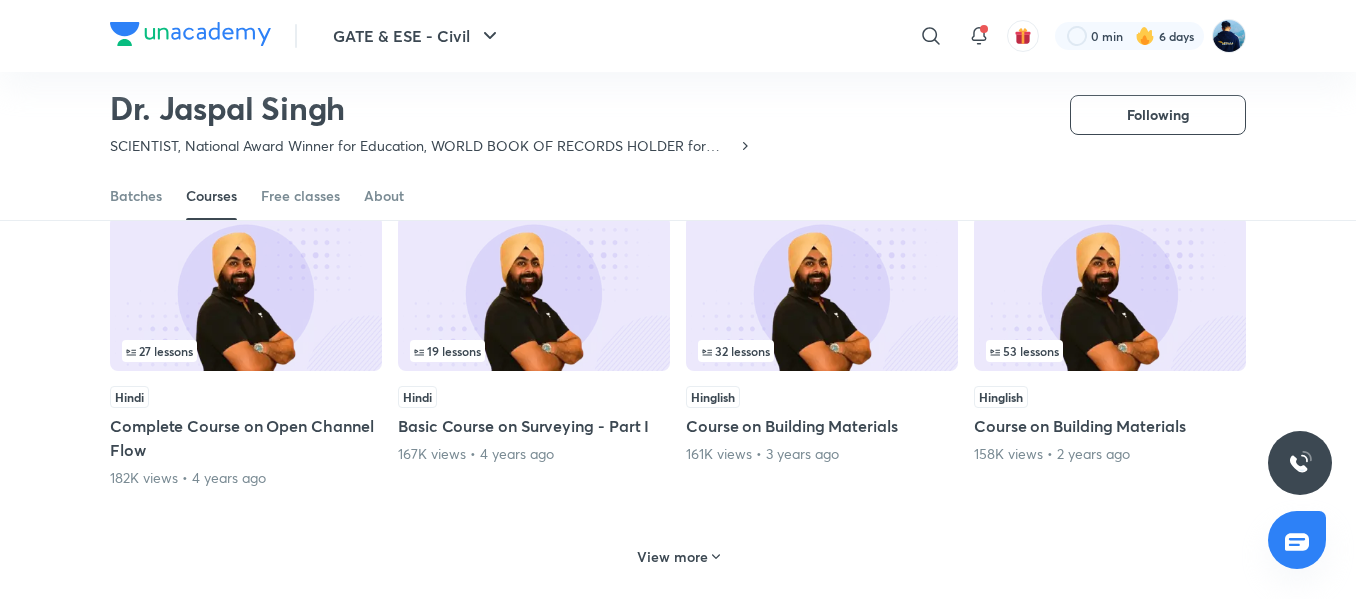 scroll, scrollTop: 1874, scrollLeft: 0, axis: vertical 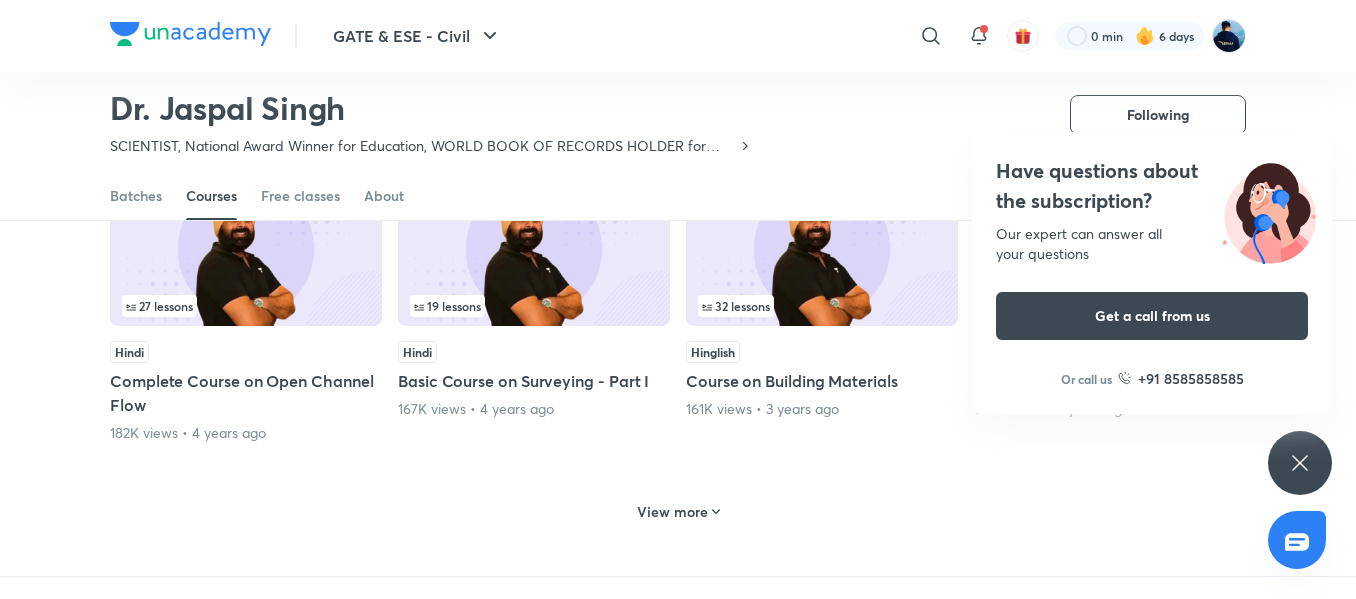 click on "View more" at bounding box center (672, 512) 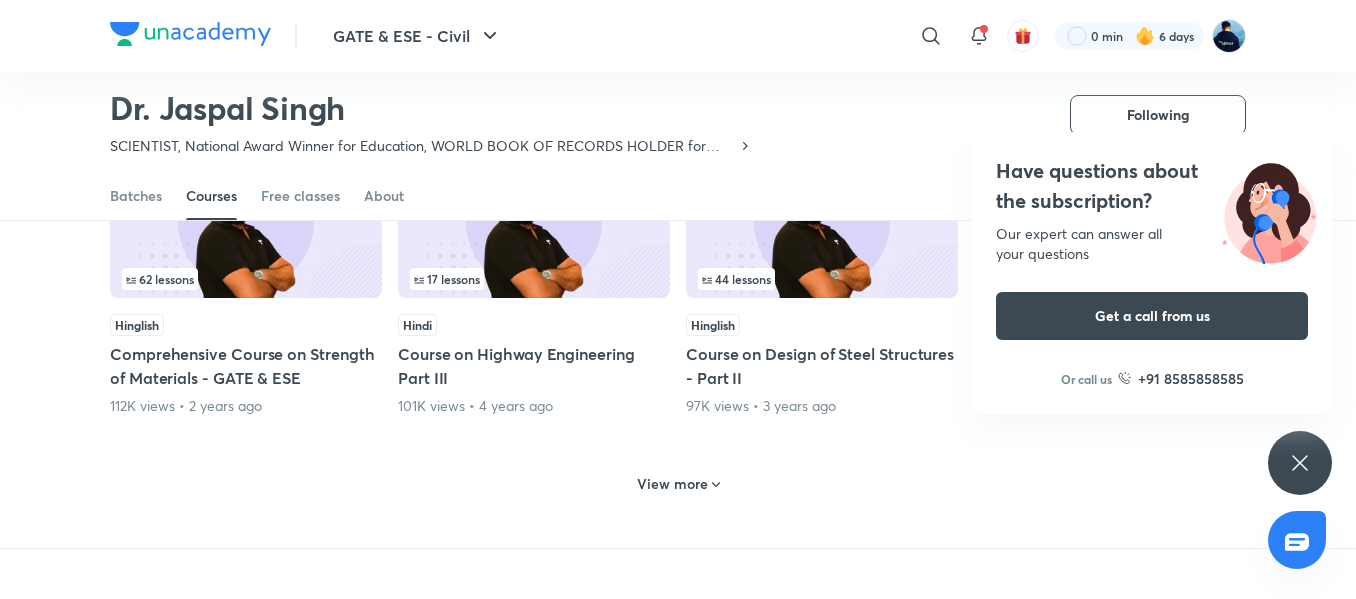 scroll, scrollTop: 2898, scrollLeft: 0, axis: vertical 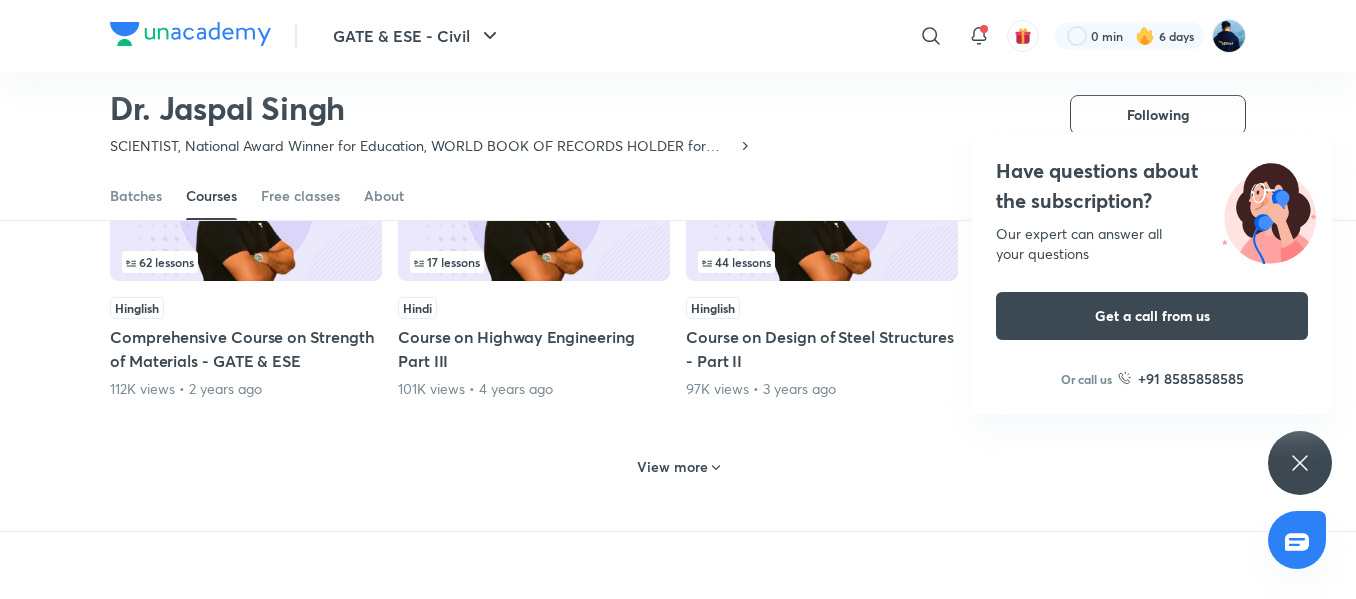 click on "View more" at bounding box center (672, 467) 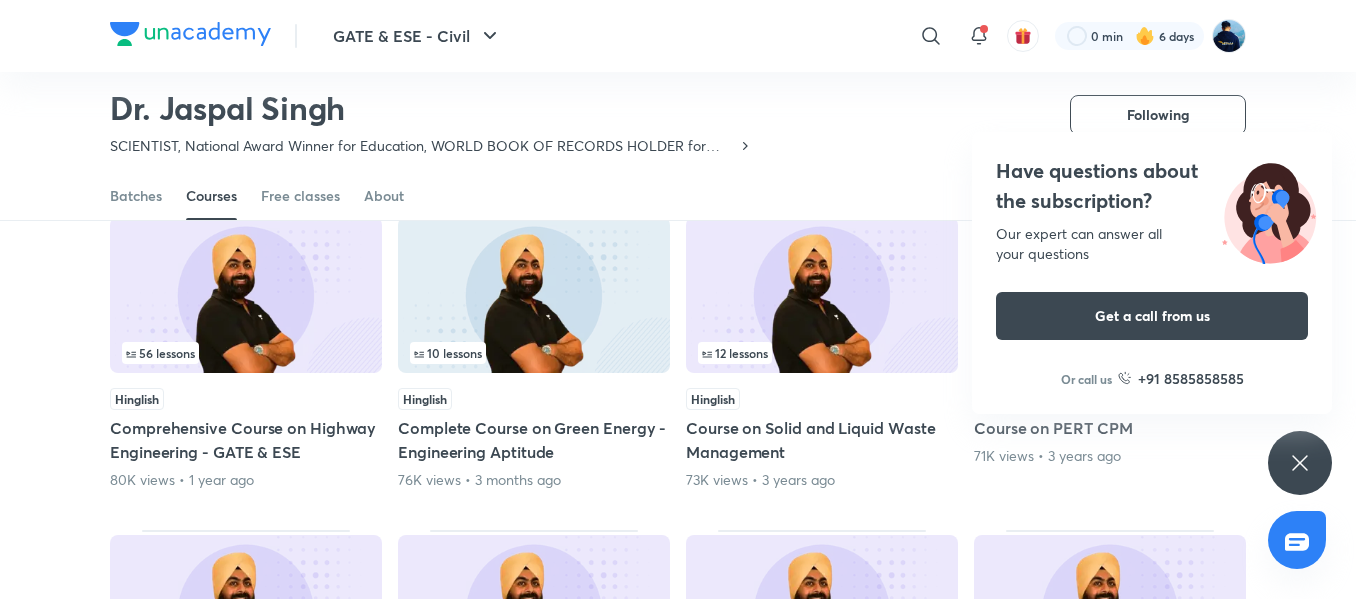 scroll, scrollTop: 3454, scrollLeft: 0, axis: vertical 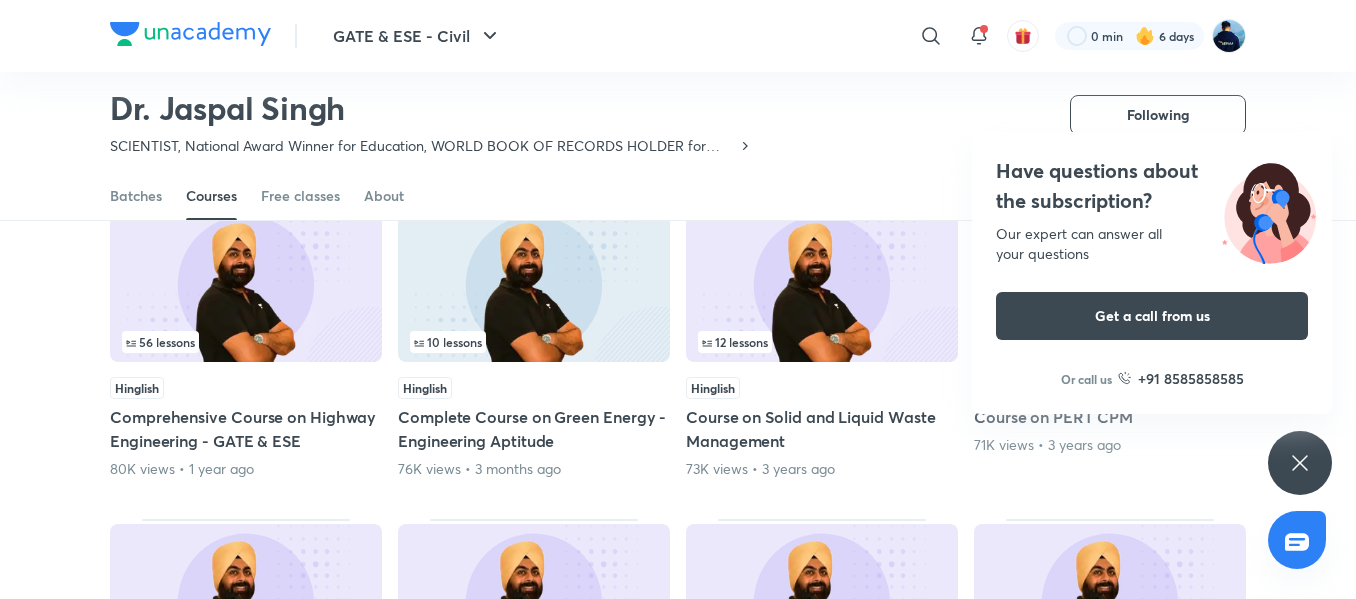 click at bounding box center [822, 284] 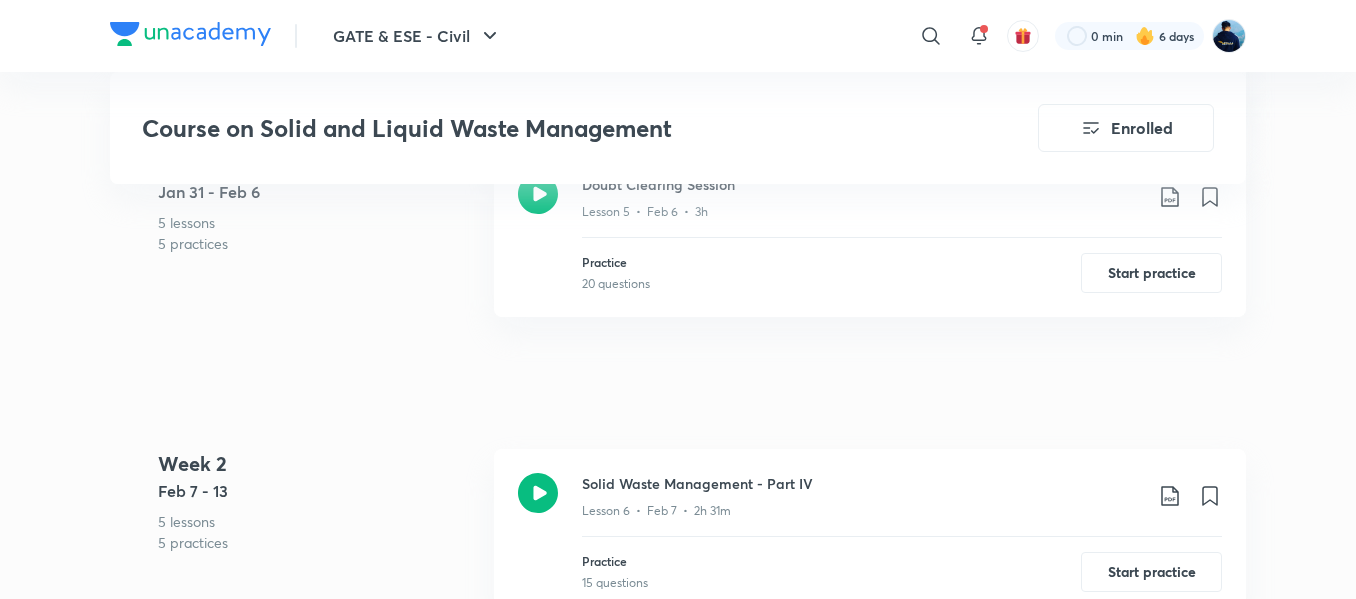 scroll, scrollTop: 1962, scrollLeft: 0, axis: vertical 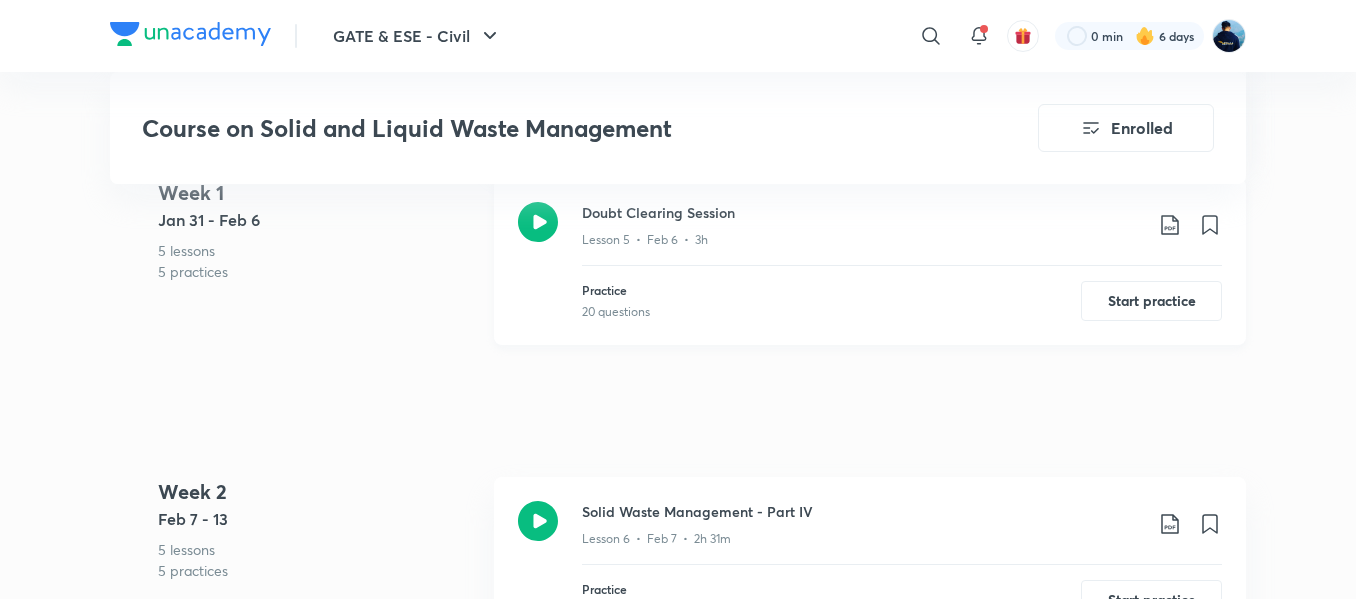 click on "Doubt Clearing Session Lesson 5  •  Feb 6  •  3h" at bounding box center [902, 225] 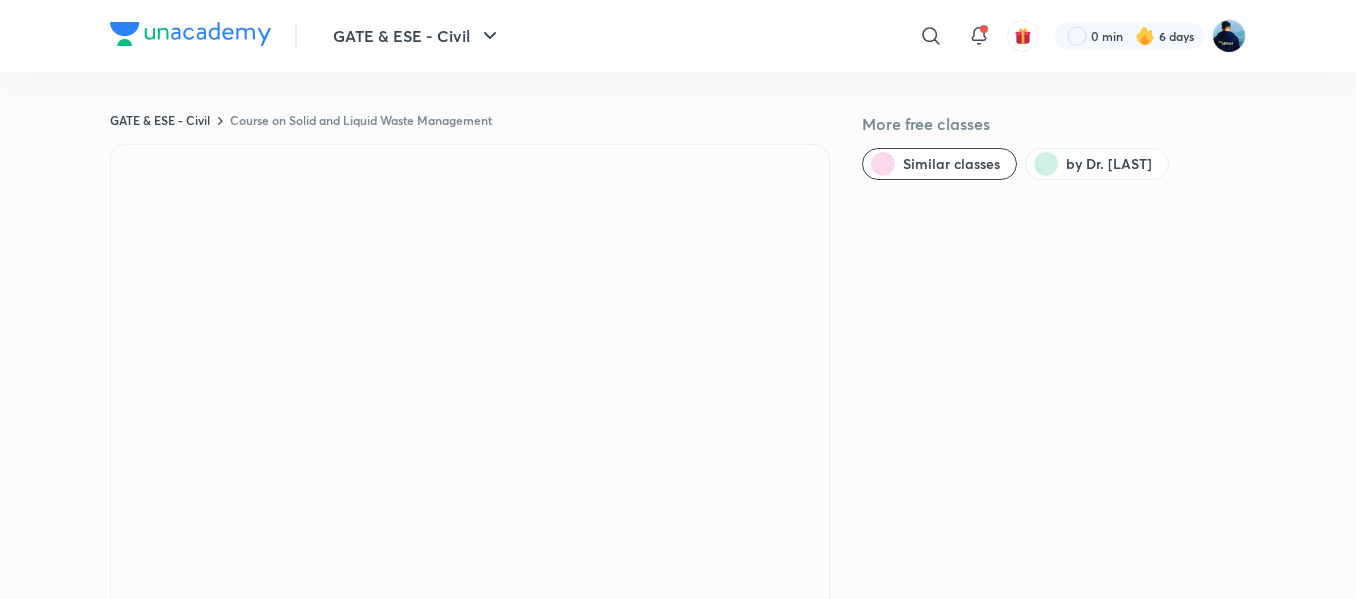 scroll, scrollTop: 0, scrollLeft: 0, axis: both 